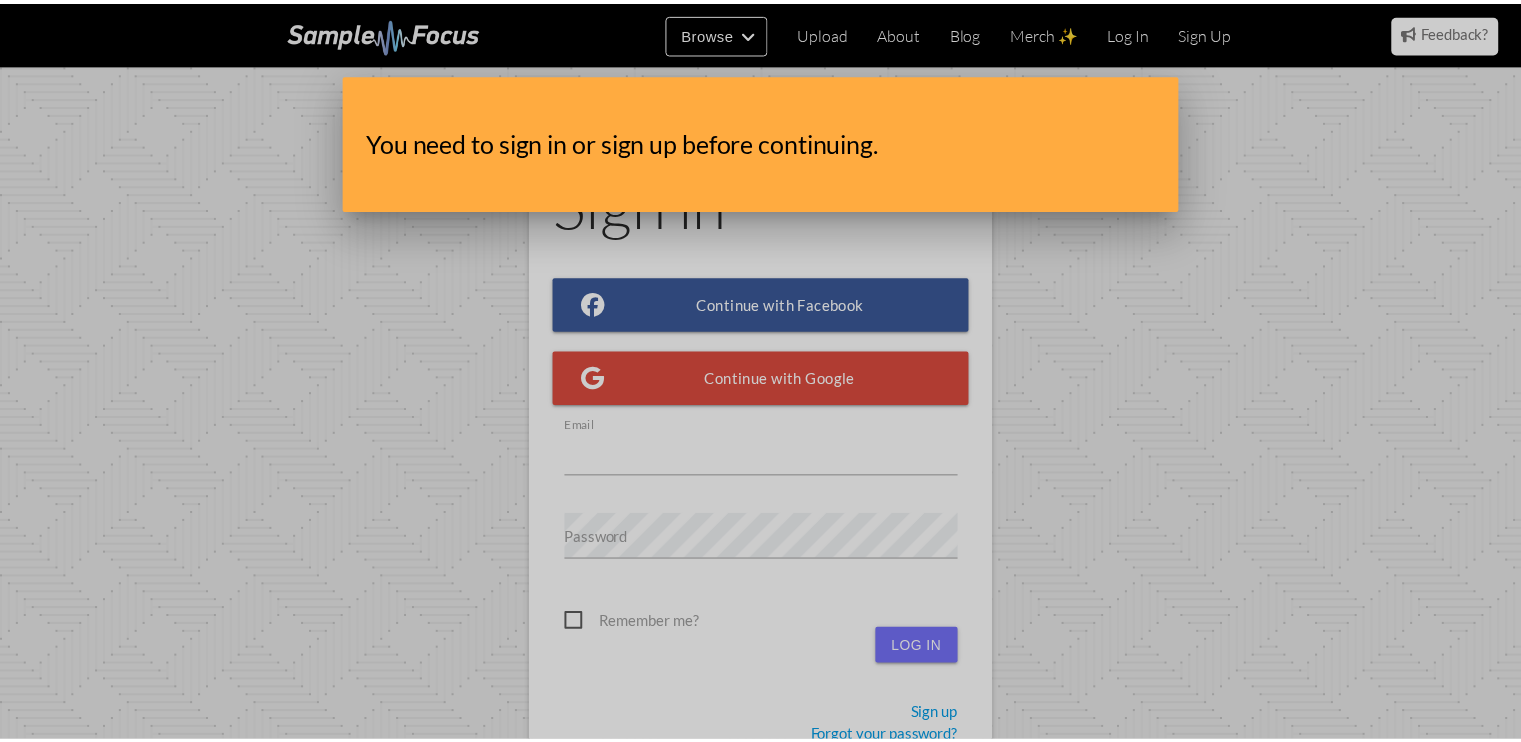 scroll, scrollTop: 0, scrollLeft: 0, axis: both 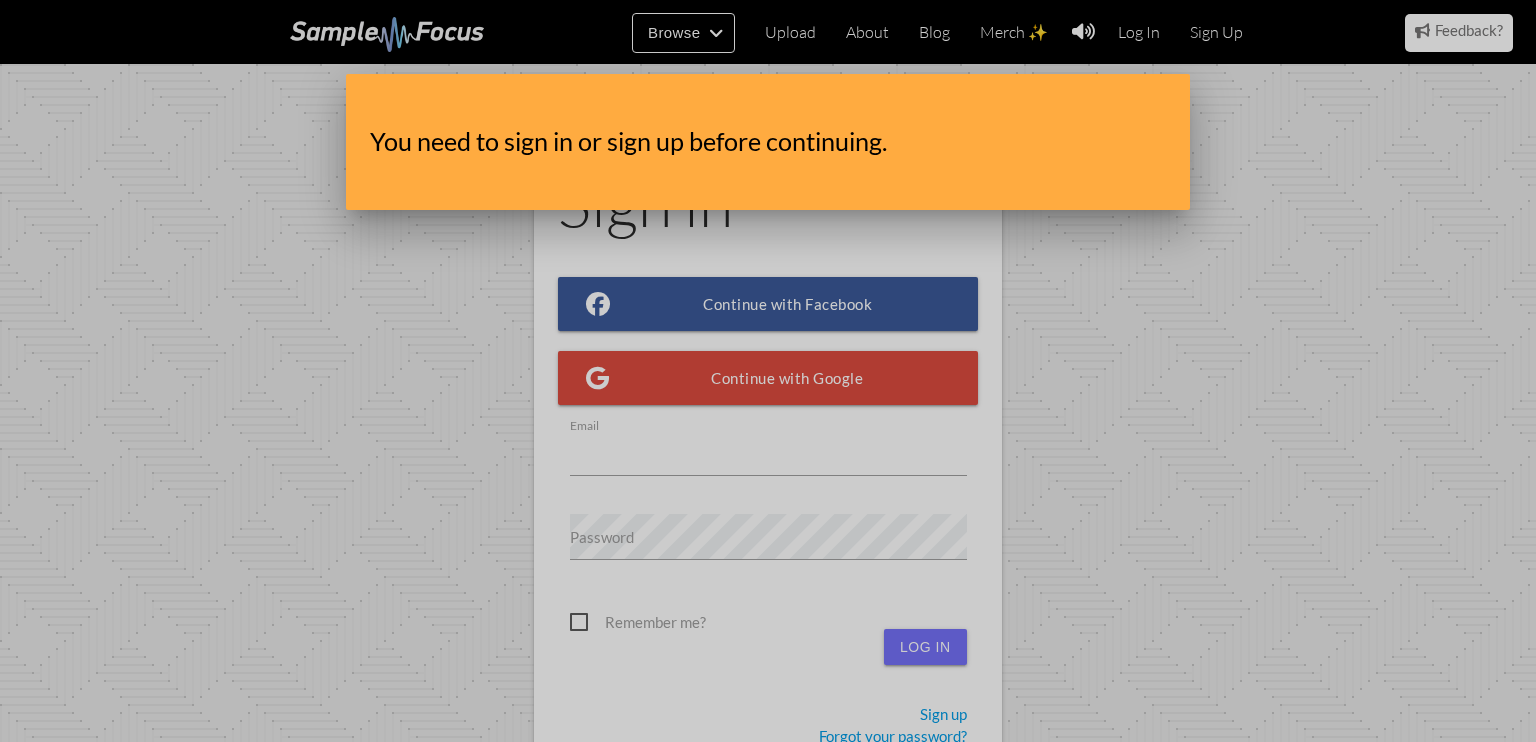 click at bounding box center [768, 279] 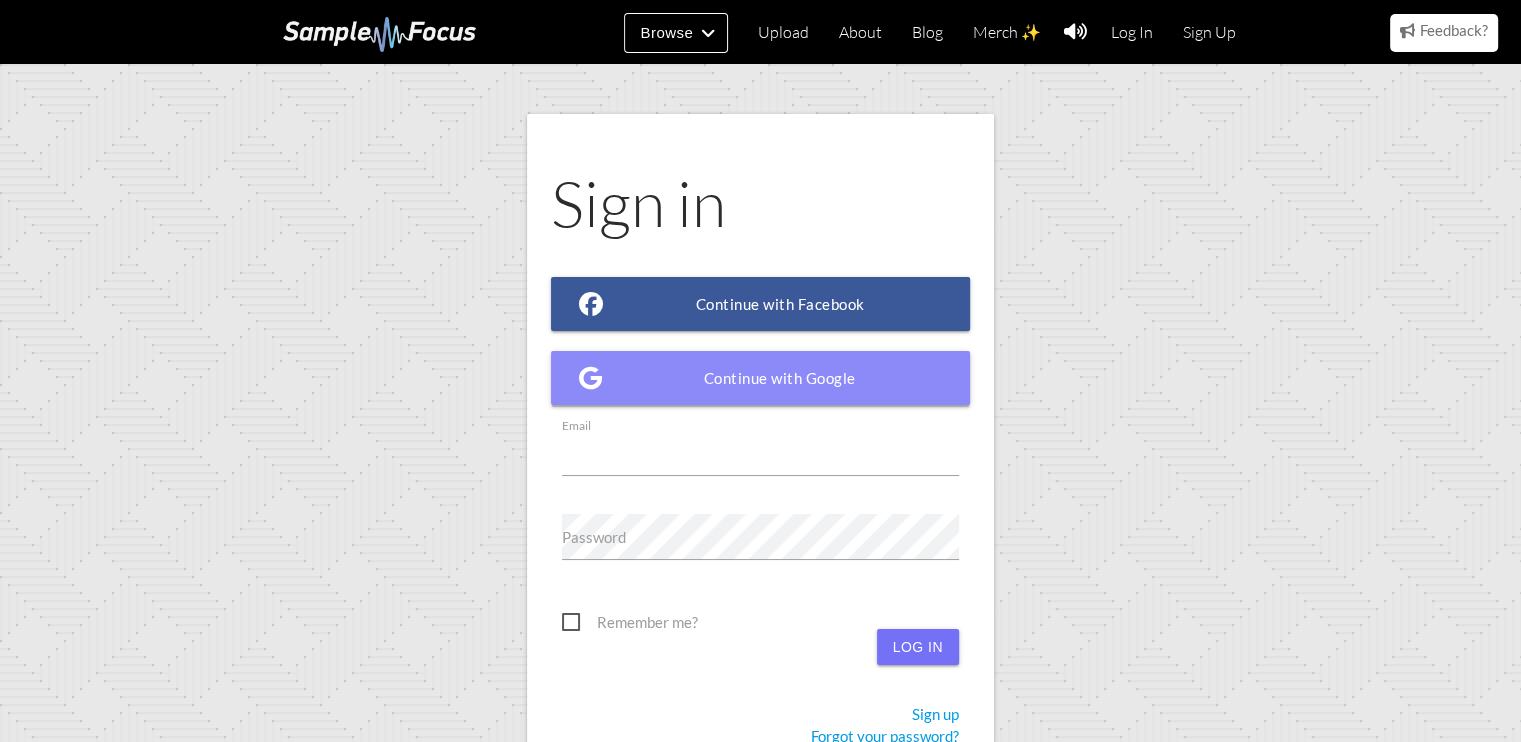 click on "Continue with Google" at bounding box center [761, 378] 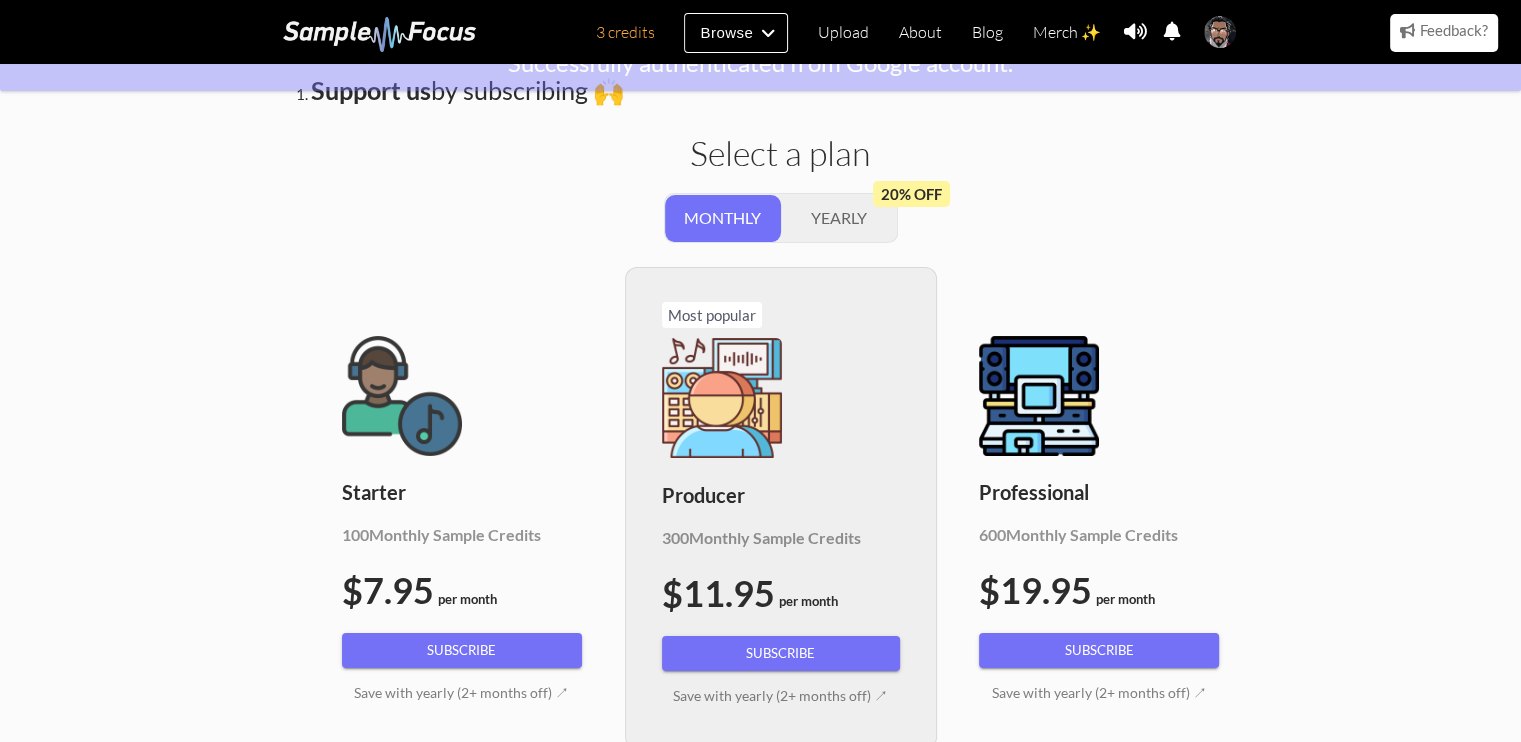 scroll, scrollTop: 0, scrollLeft: 0, axis: both 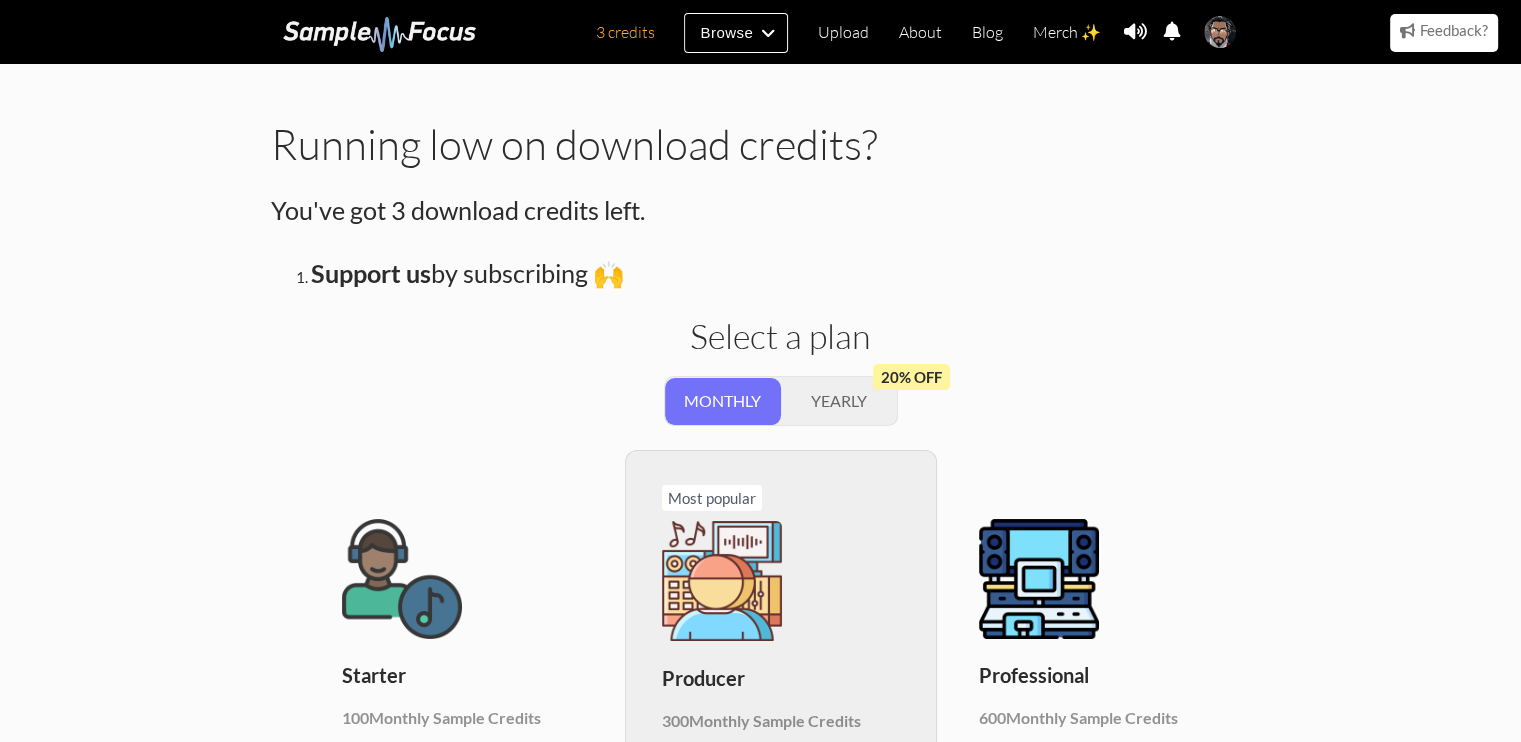 click at bounding box center (380, 34) 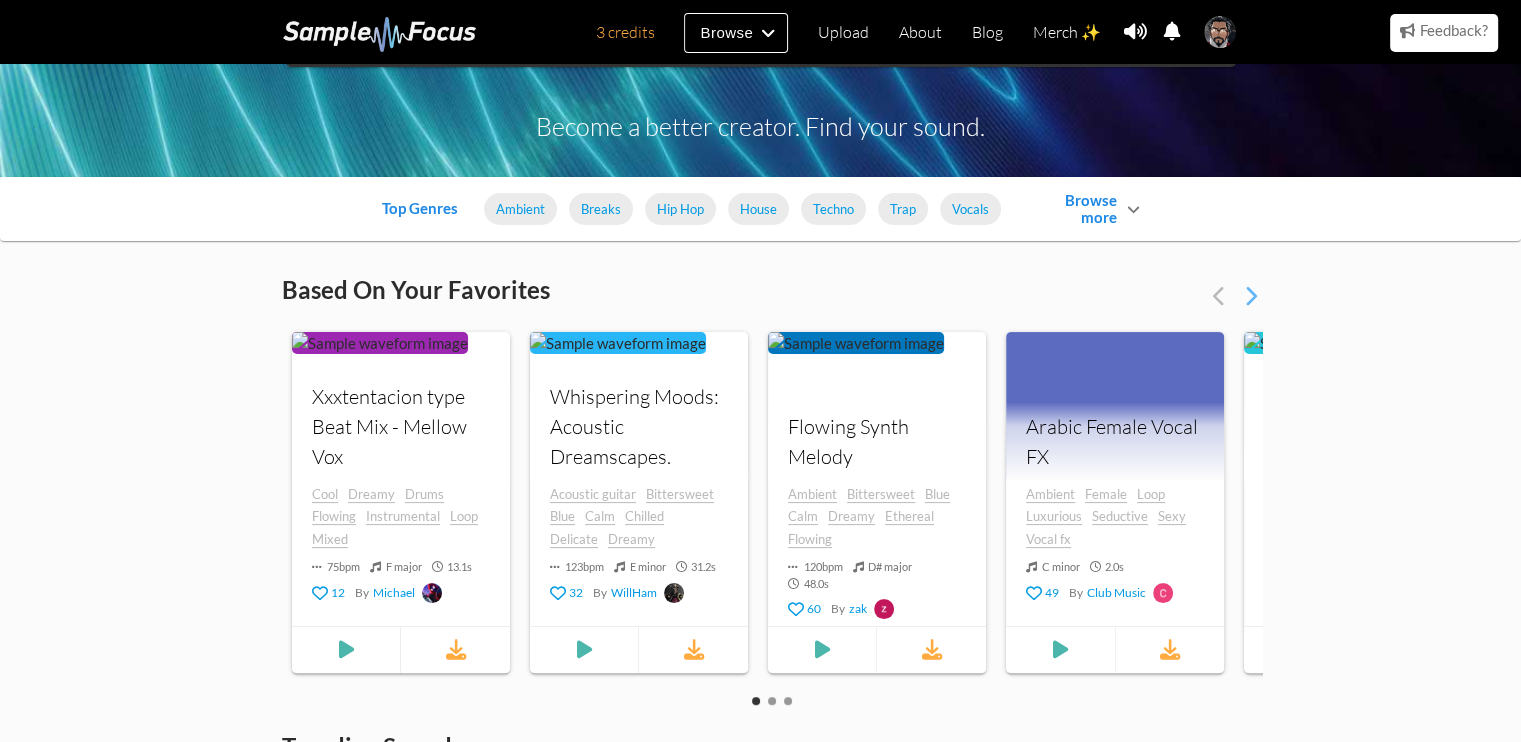 scroll, scrollTop: 300, scrollLeft: 0, axis: vertical 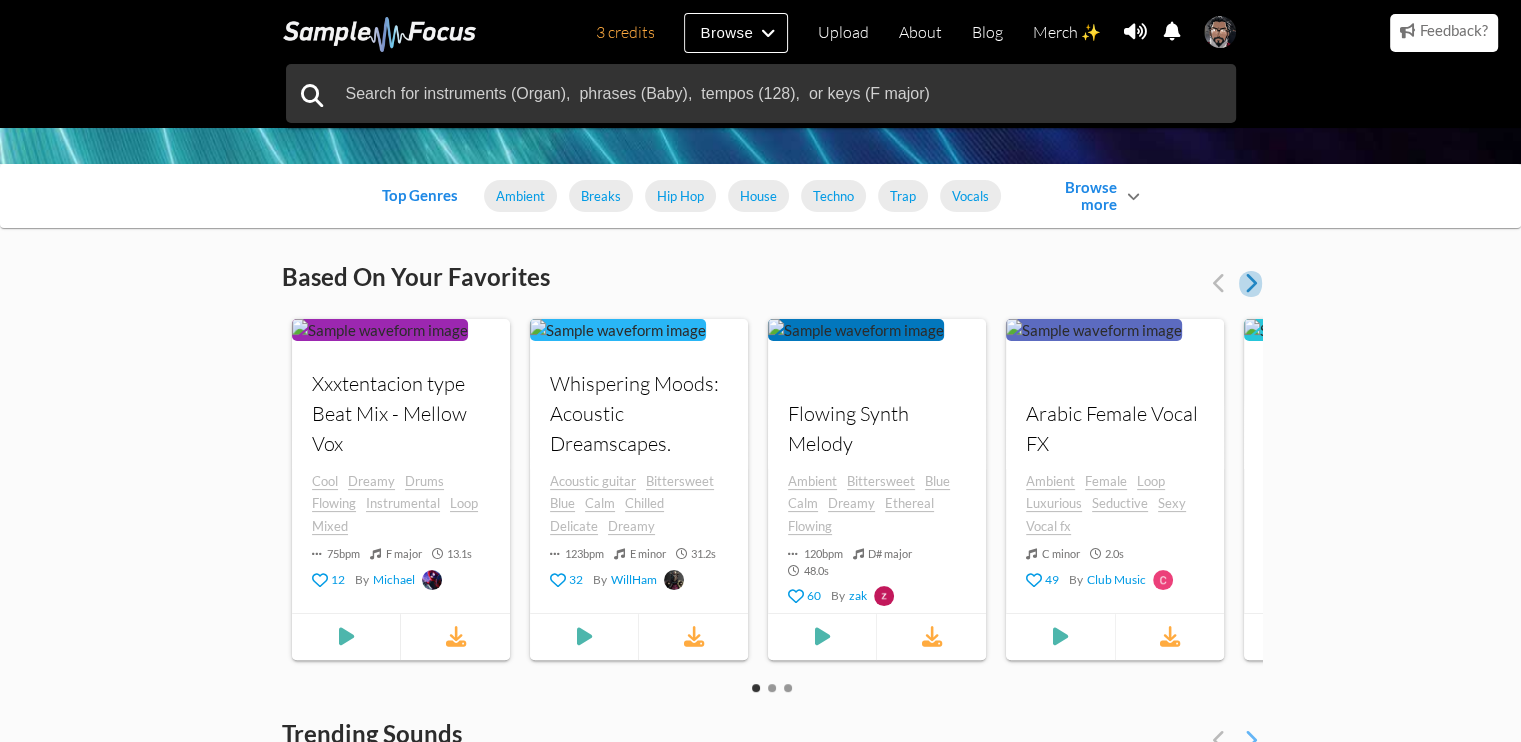 click at bounding box center [1250, 283] 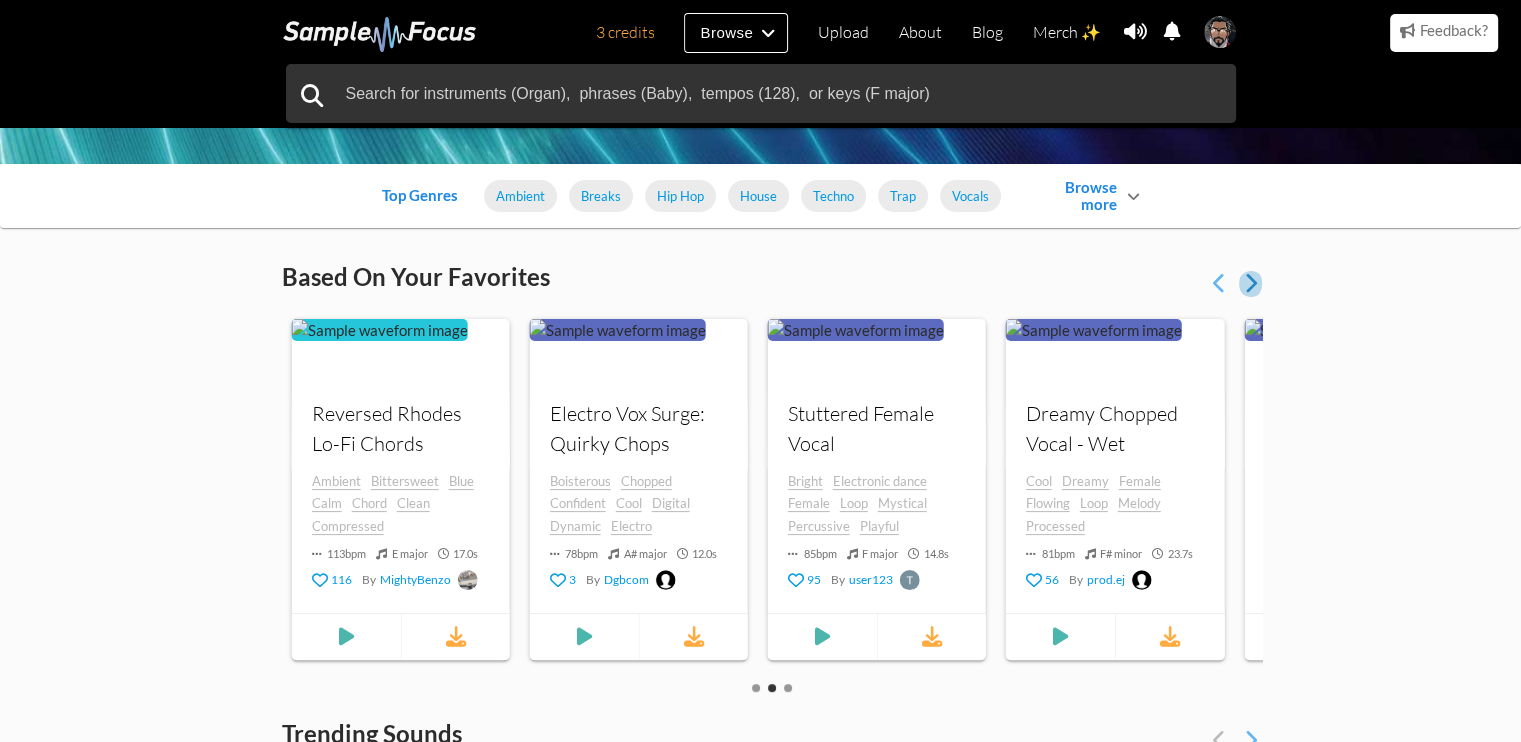 click at bounding box center (1250, 283) 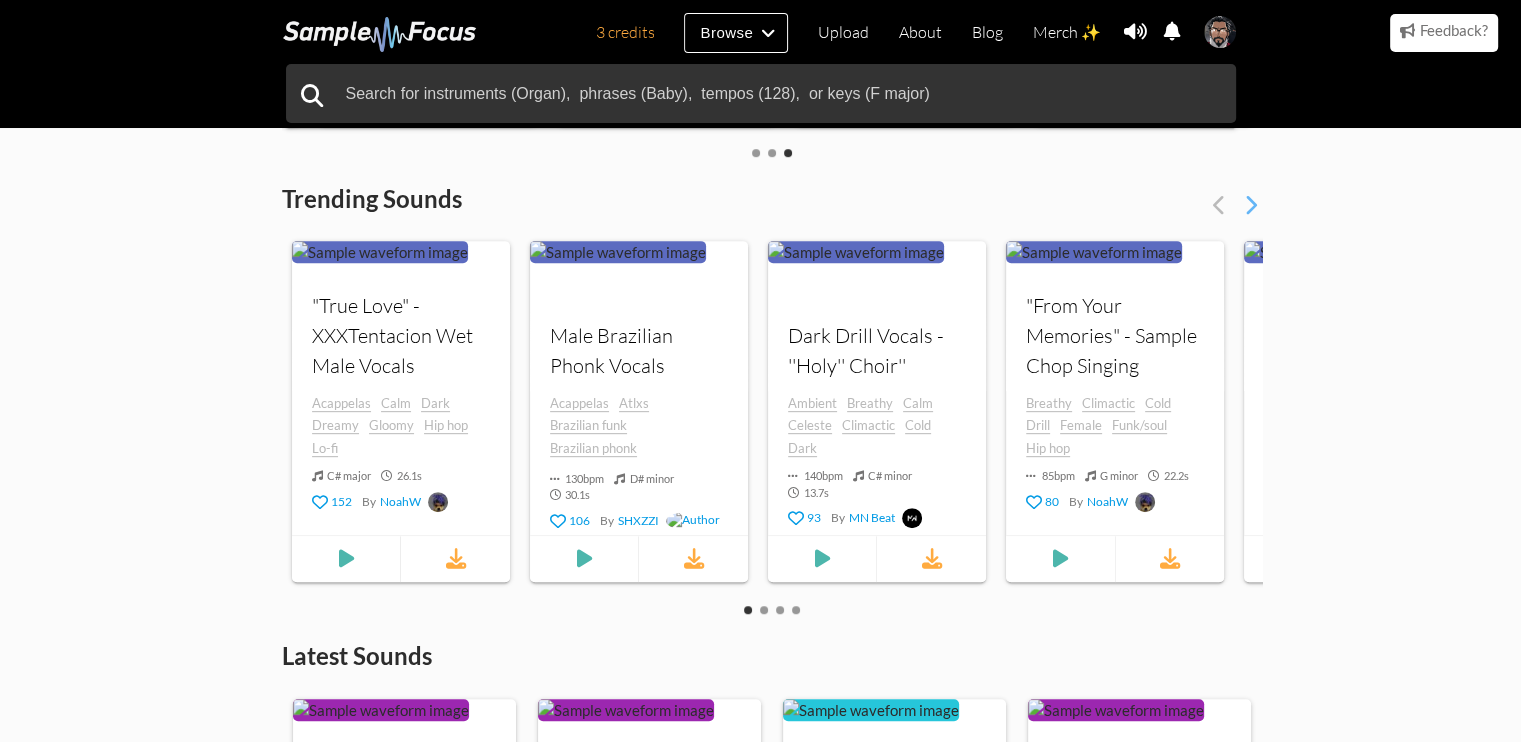 scroll, scrollTop: 0, scrollLeft: 0, axis: both 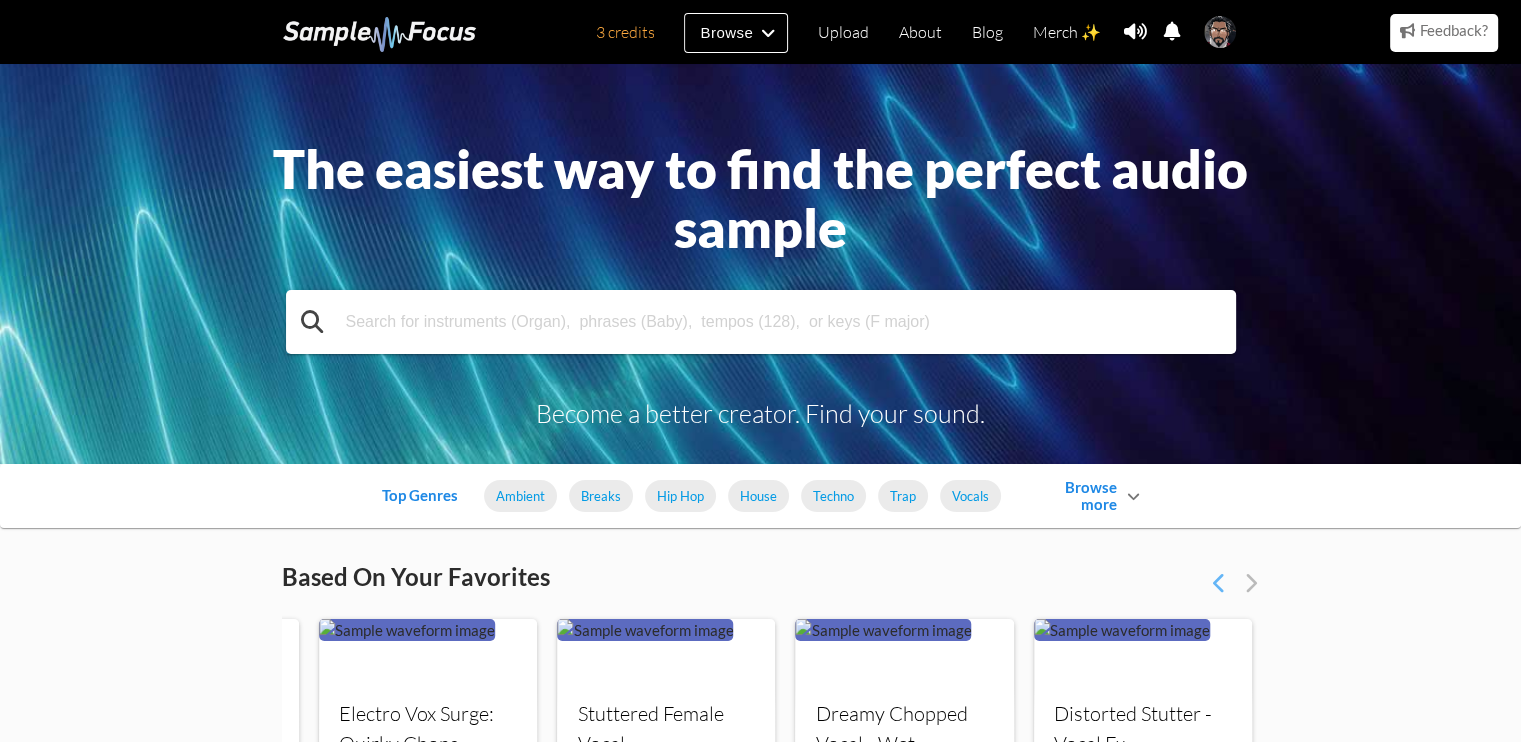 drag, startPoint x: 627, startPoint y: 323, endPoint x: 573, endPoint y: 320, distance: 54.08327 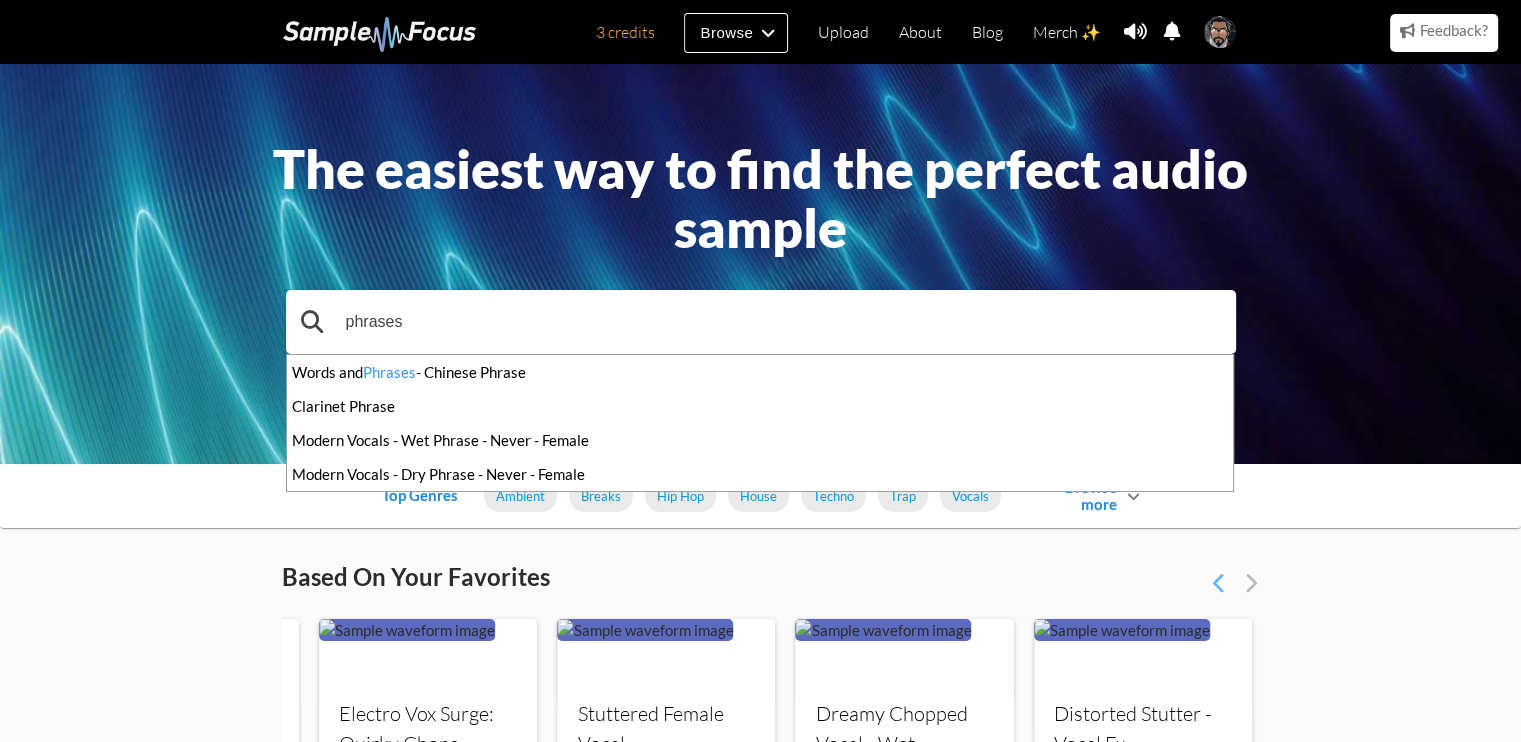 type on "phrases" 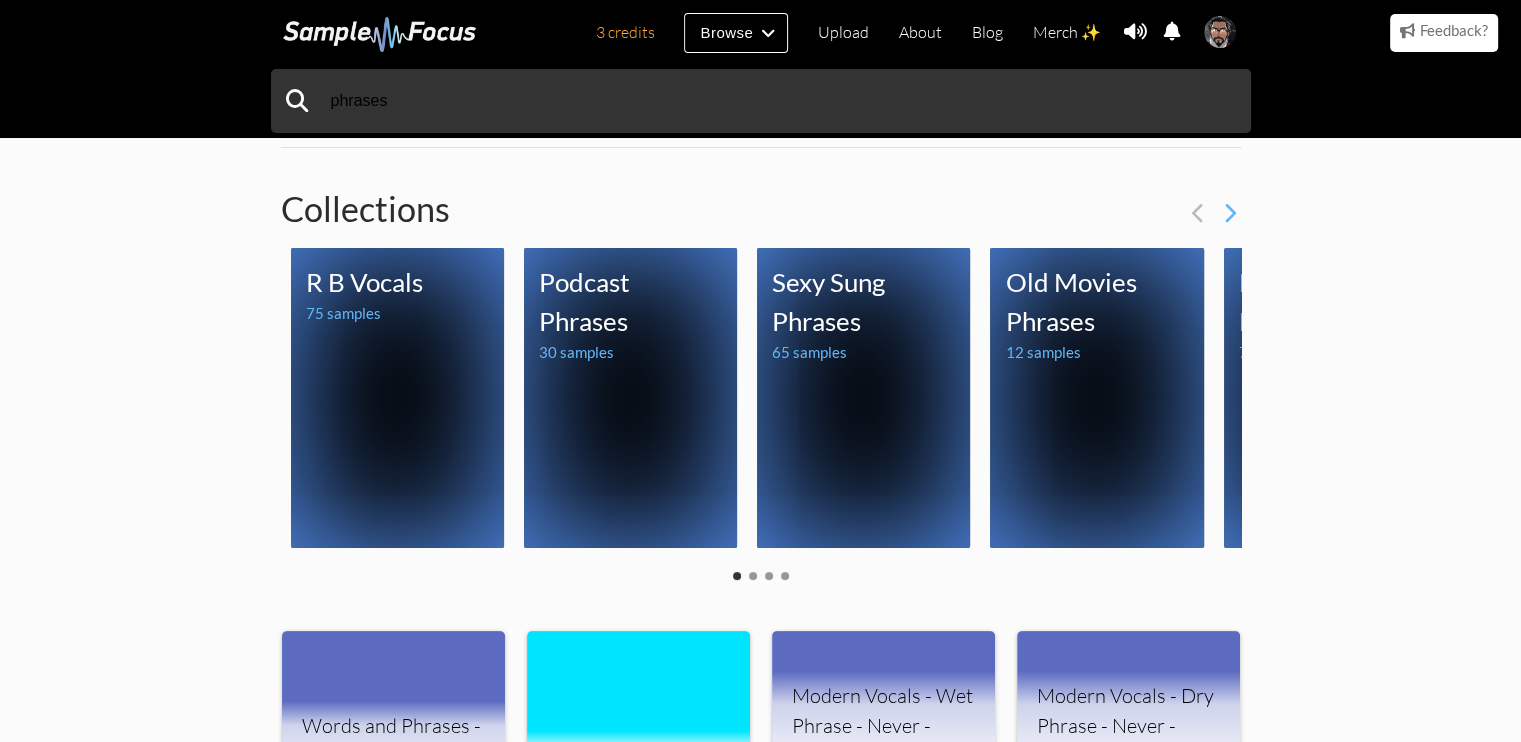 scroll, scrollTop: 300, scrollLeft: 0, axis: vertical 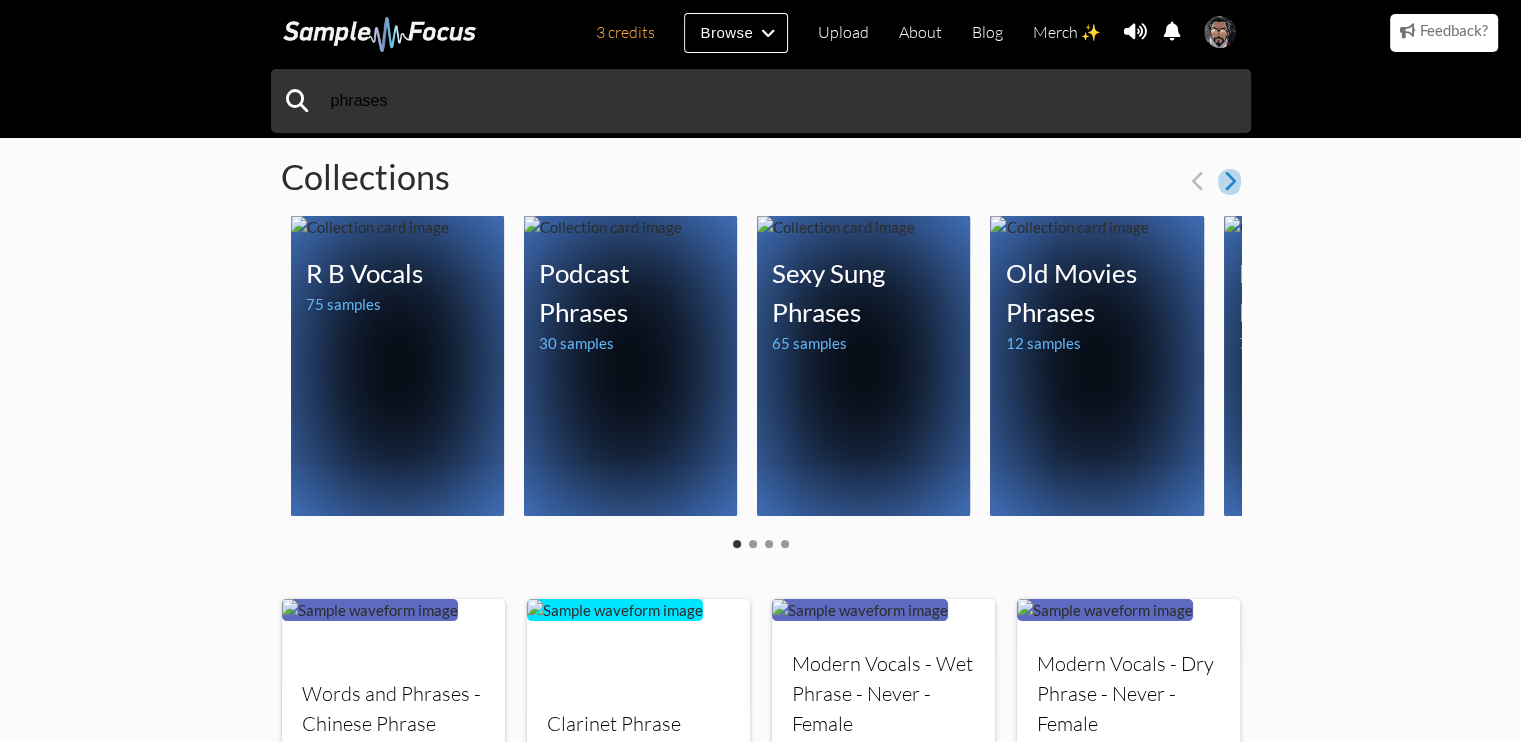 click at bounding box center (1229, 181) 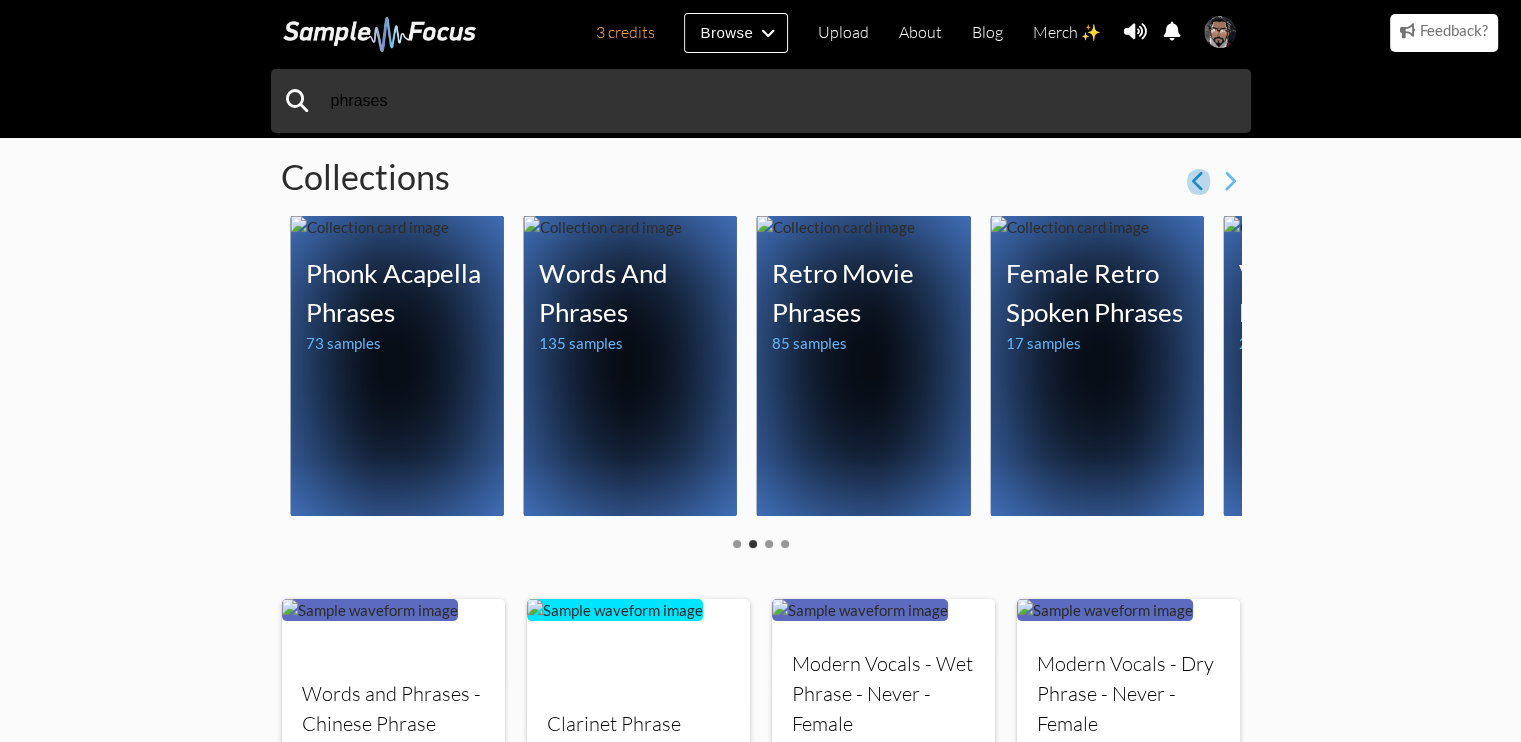 click at bounding box center [1198, 181] 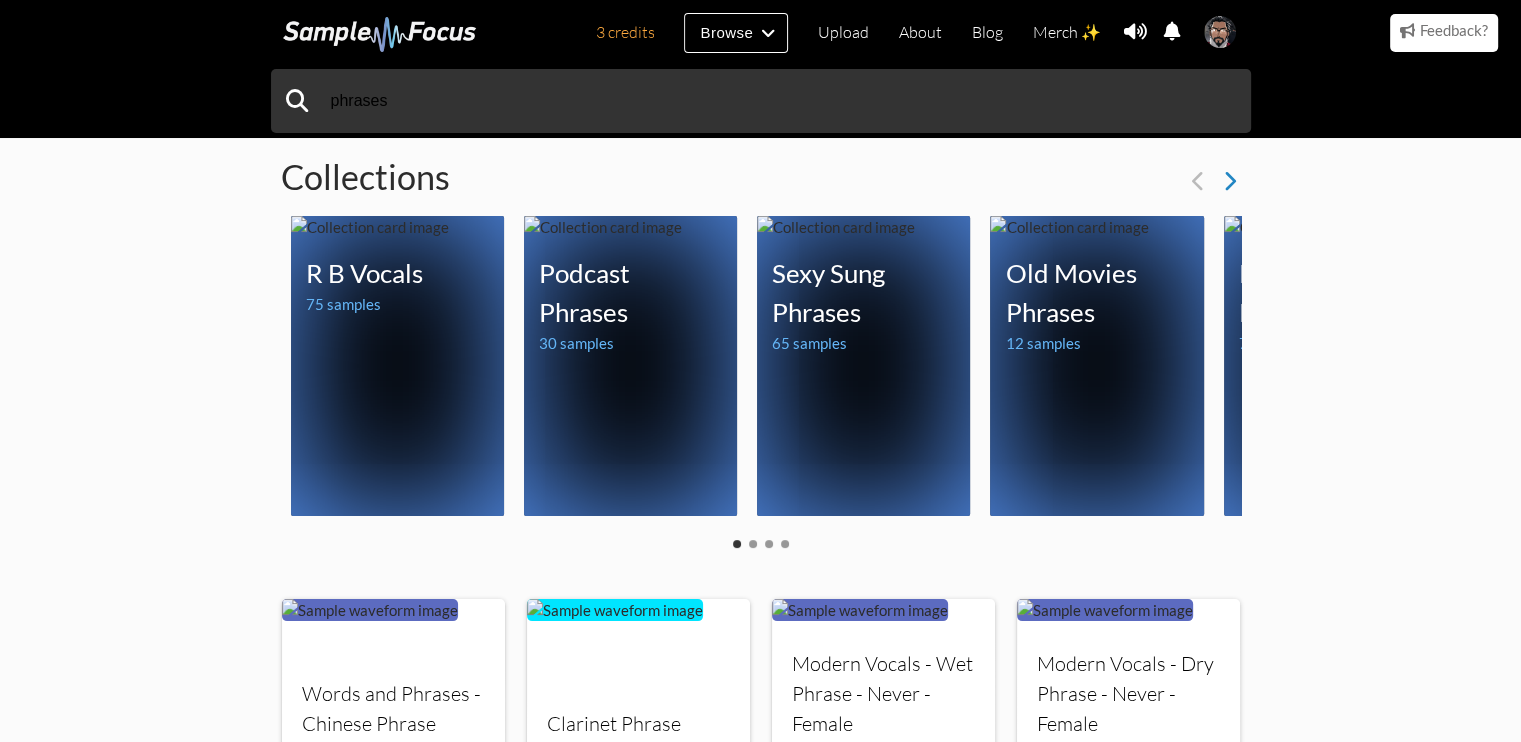 click at bounding box center (1229, 181) 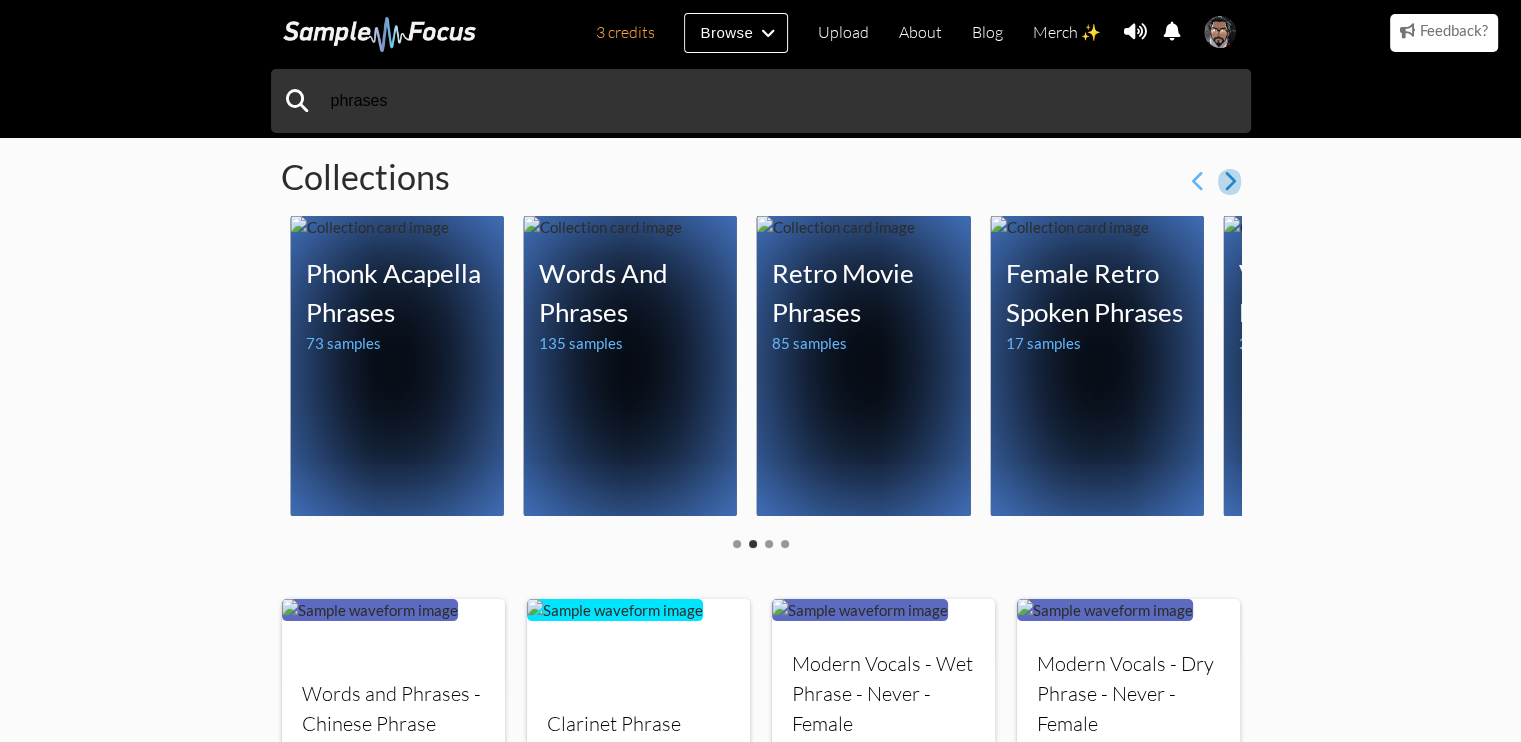 click at bounding box center (1229, 181) 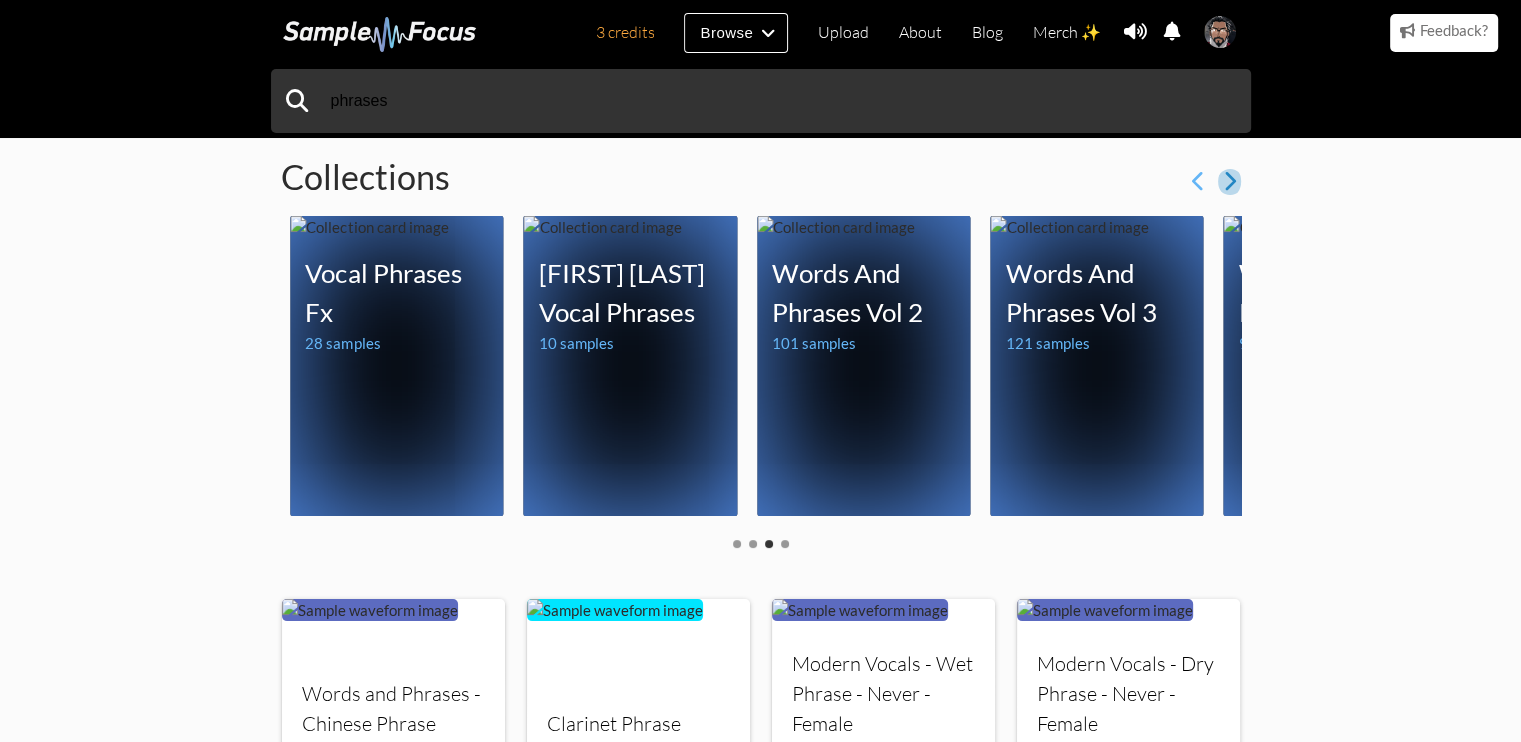 click at bounding box center (1229, 181) 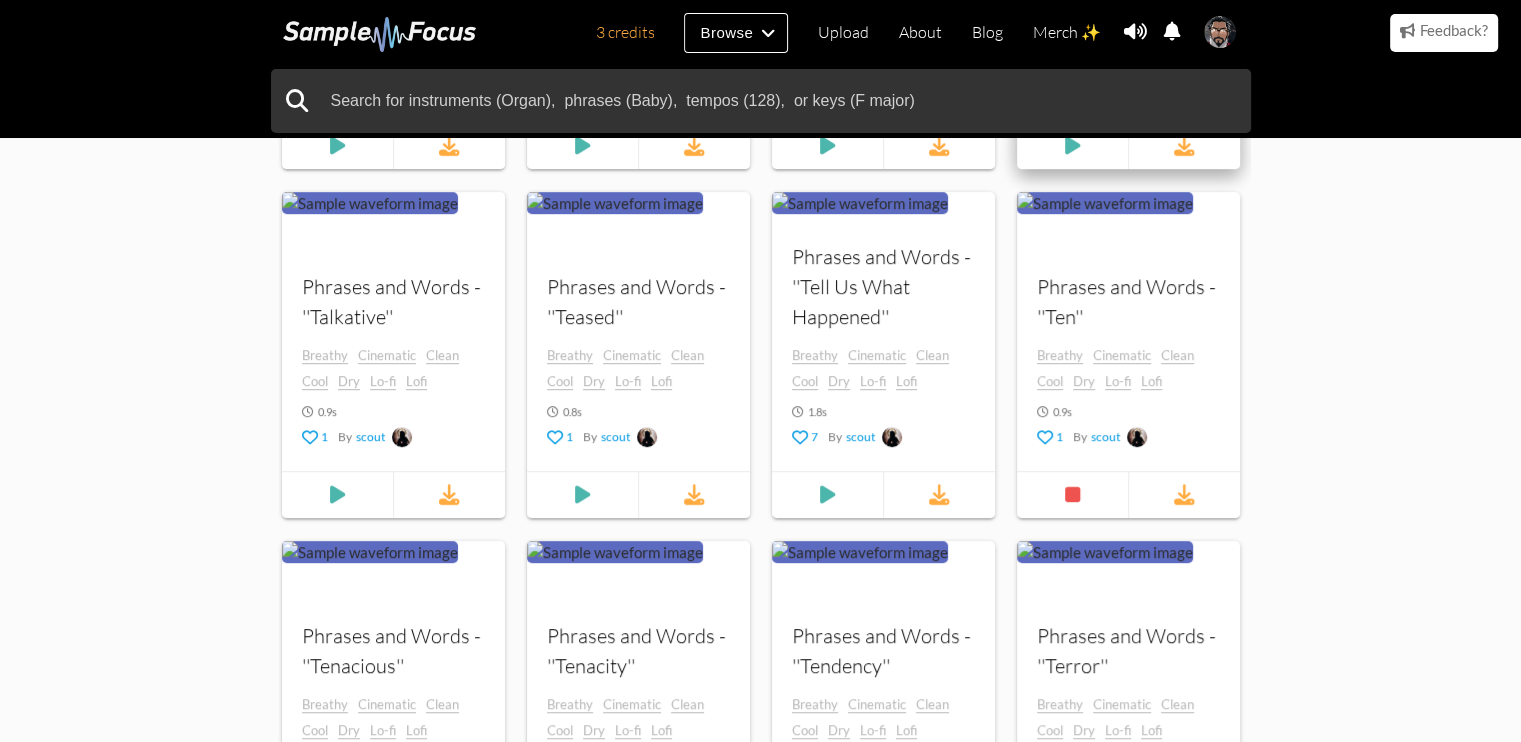scroll, scrollTop: 800, scrollLeft: 0, axis: vertical 